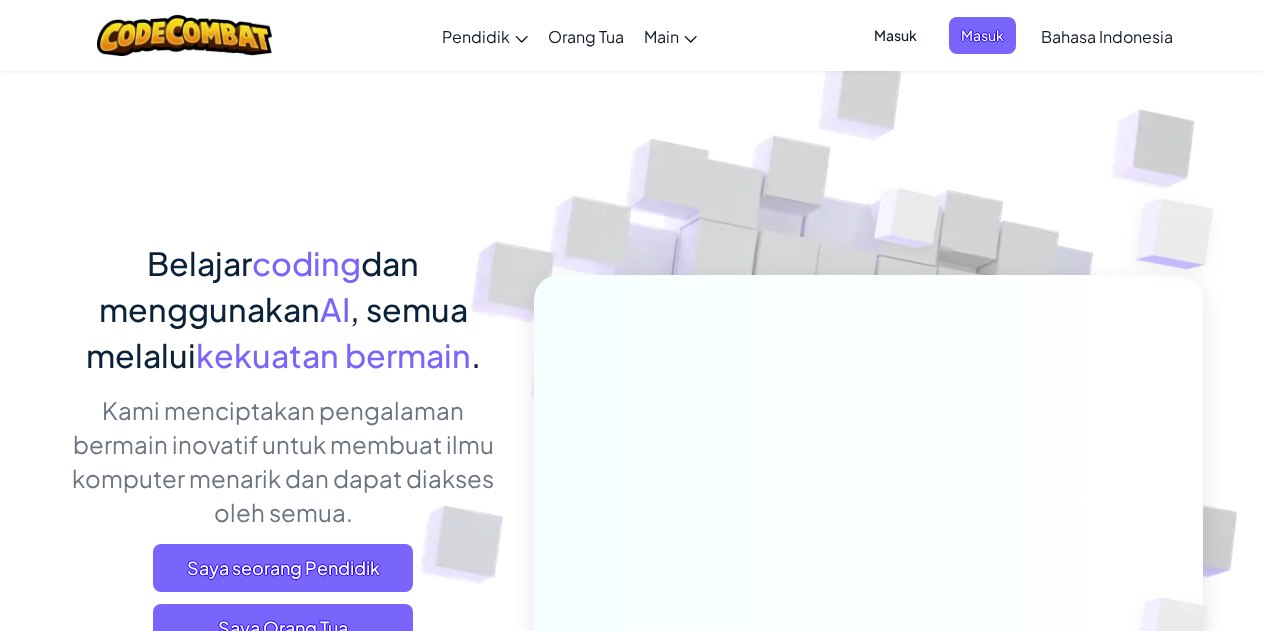 scroll, scrollTop: 0, scrollLeft: 0, axis: both 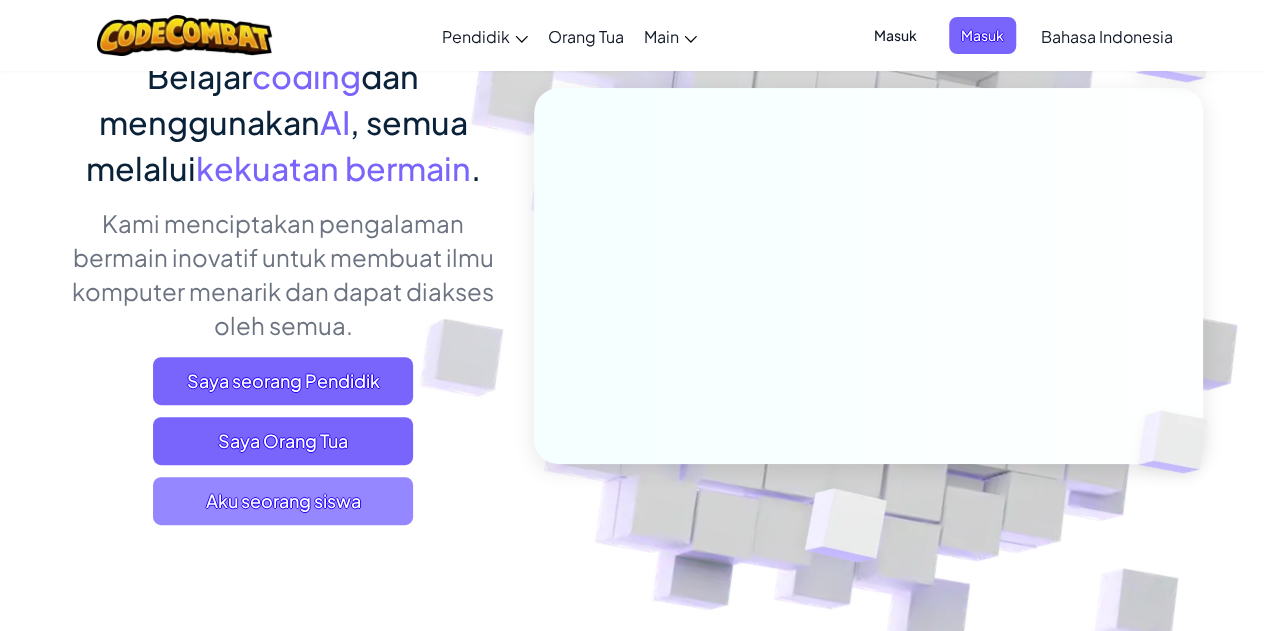 click on "Aku seorang siswa" at bounding box center [283, 501] 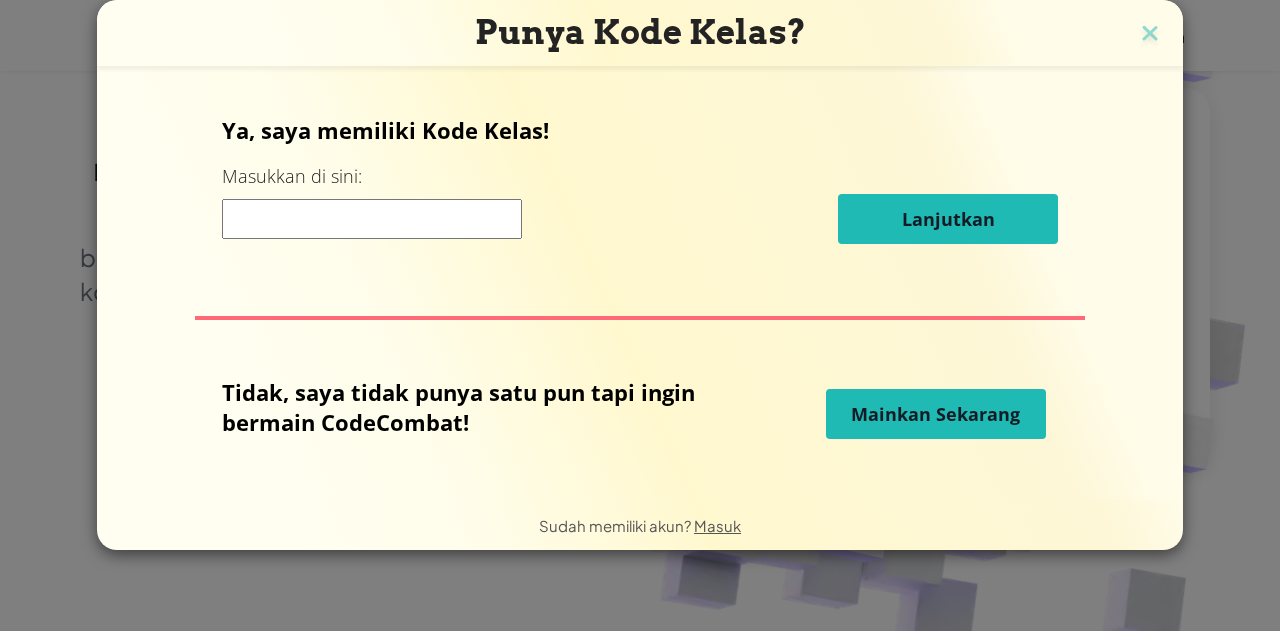 click at bounding box center (372, 219) 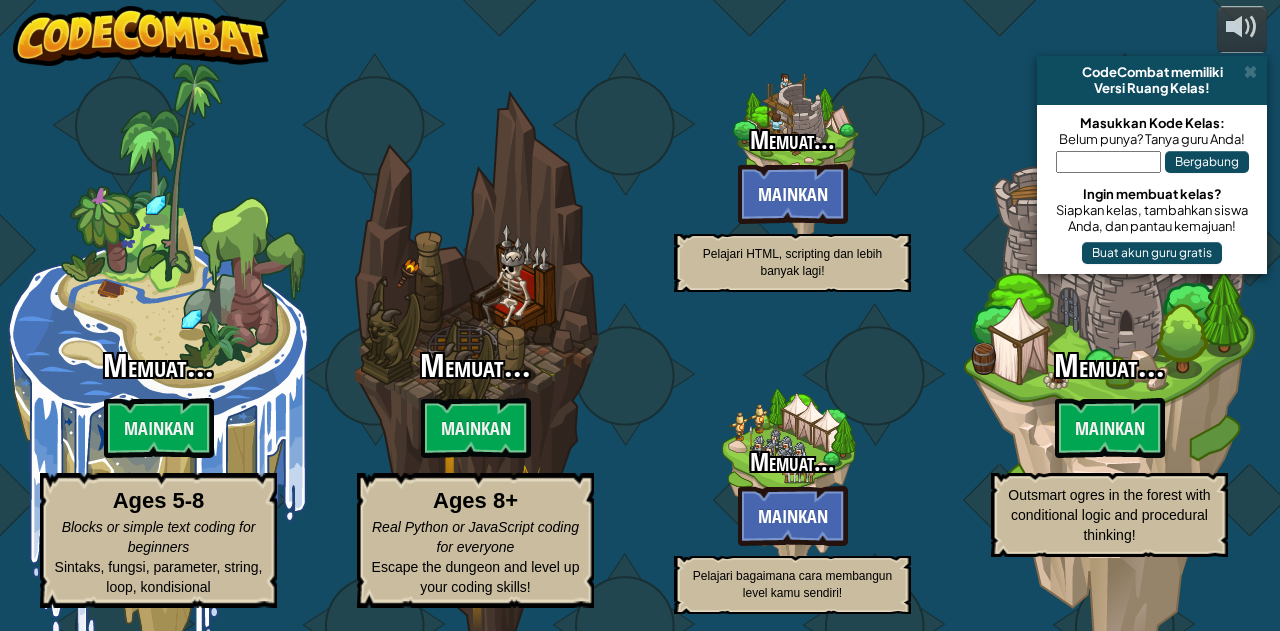 select on "id" 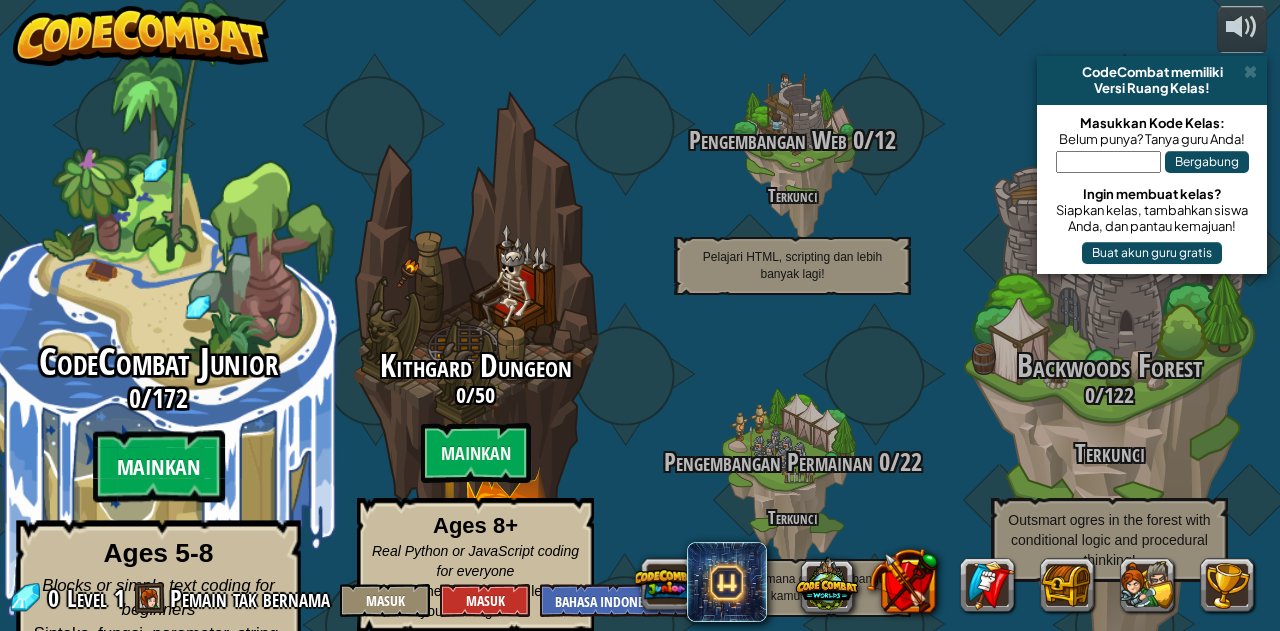 click on "Mainkan" at bounding box center [158, 467] 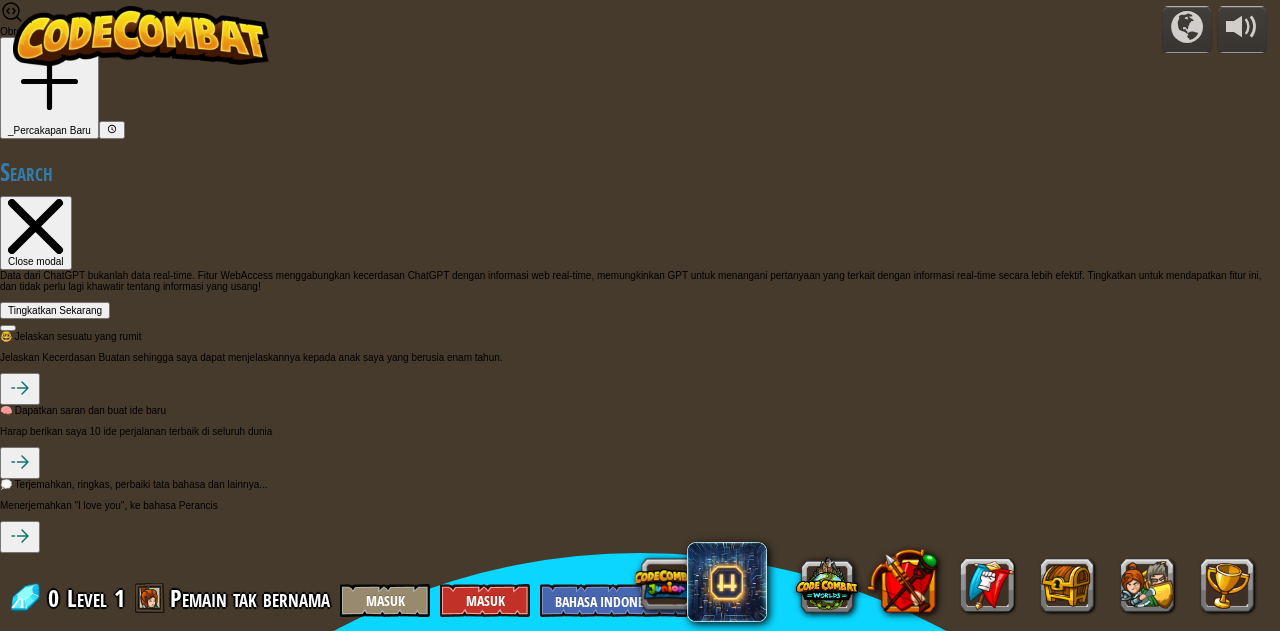 select on "id" 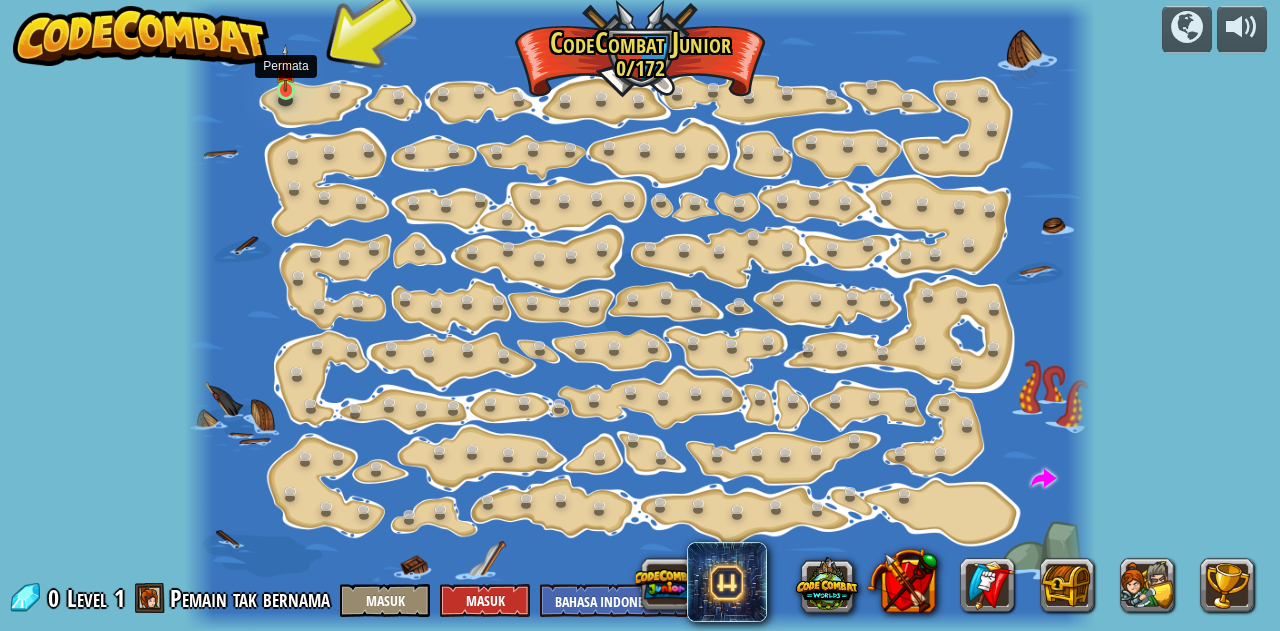 click at bounding box center (285, 68) 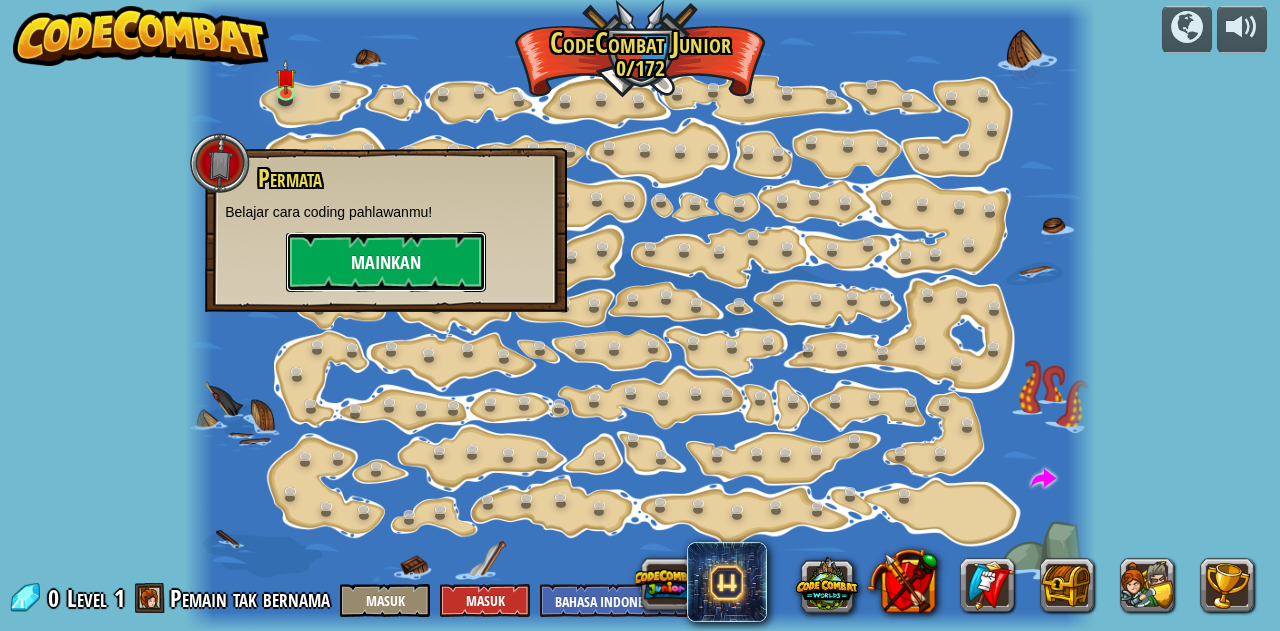 click on "Mainkan" at bounding box center (386, 262) 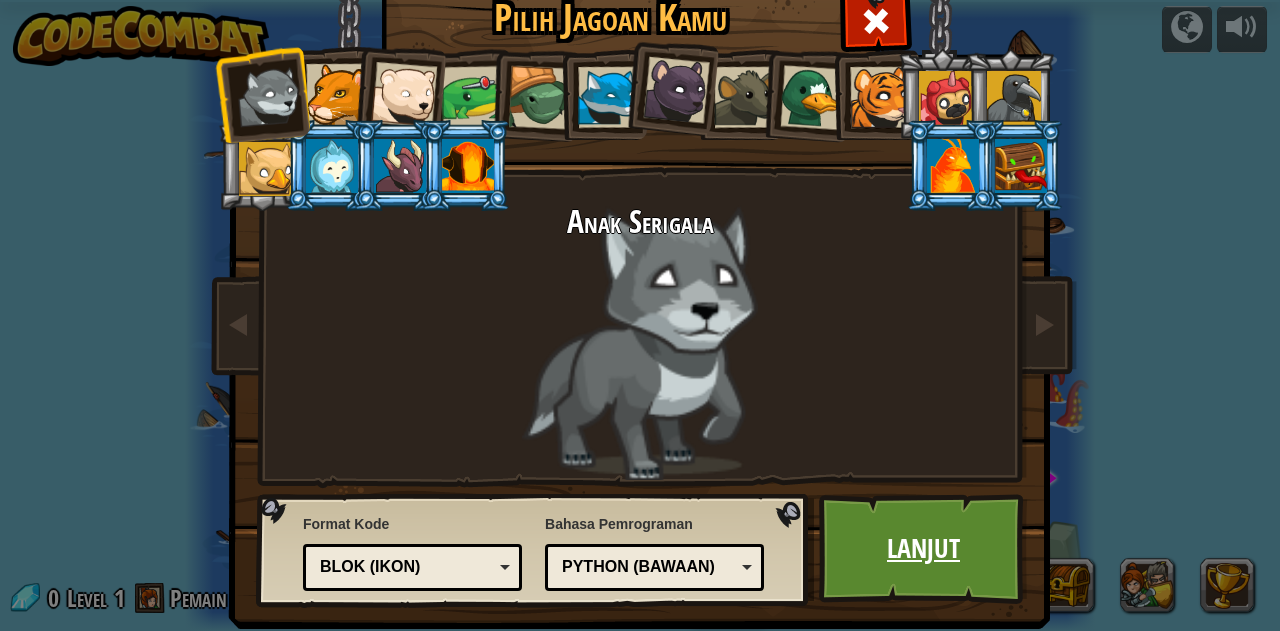 click on "Lanjut" at bounding box center (923, 549) 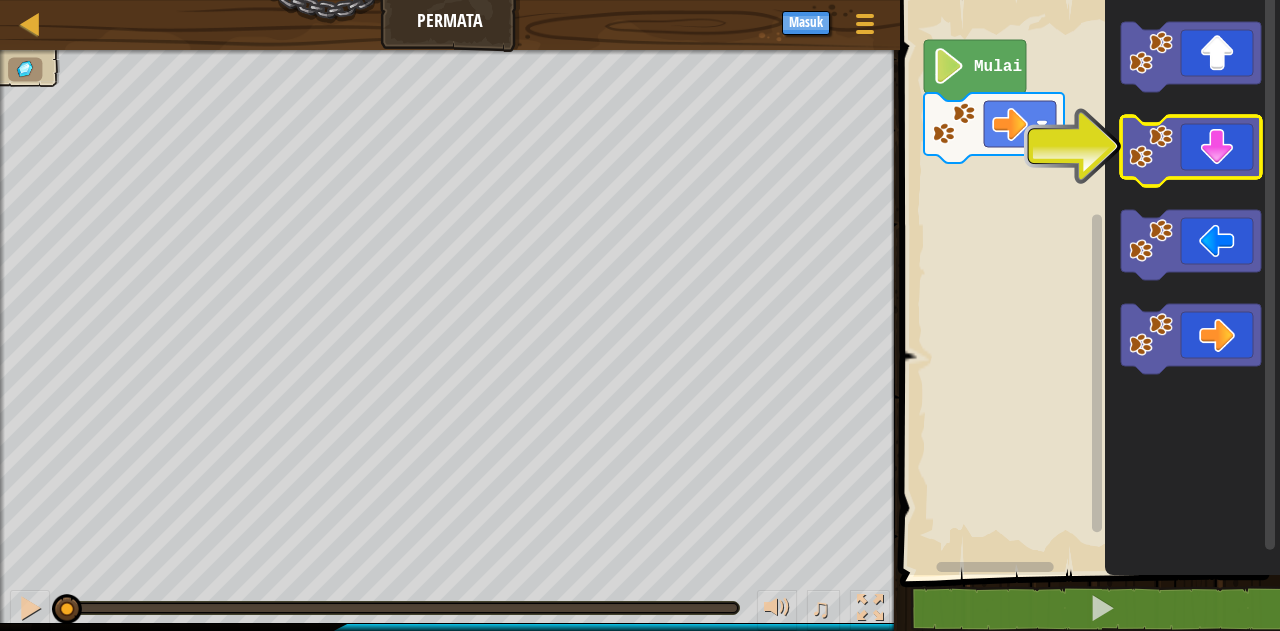 click 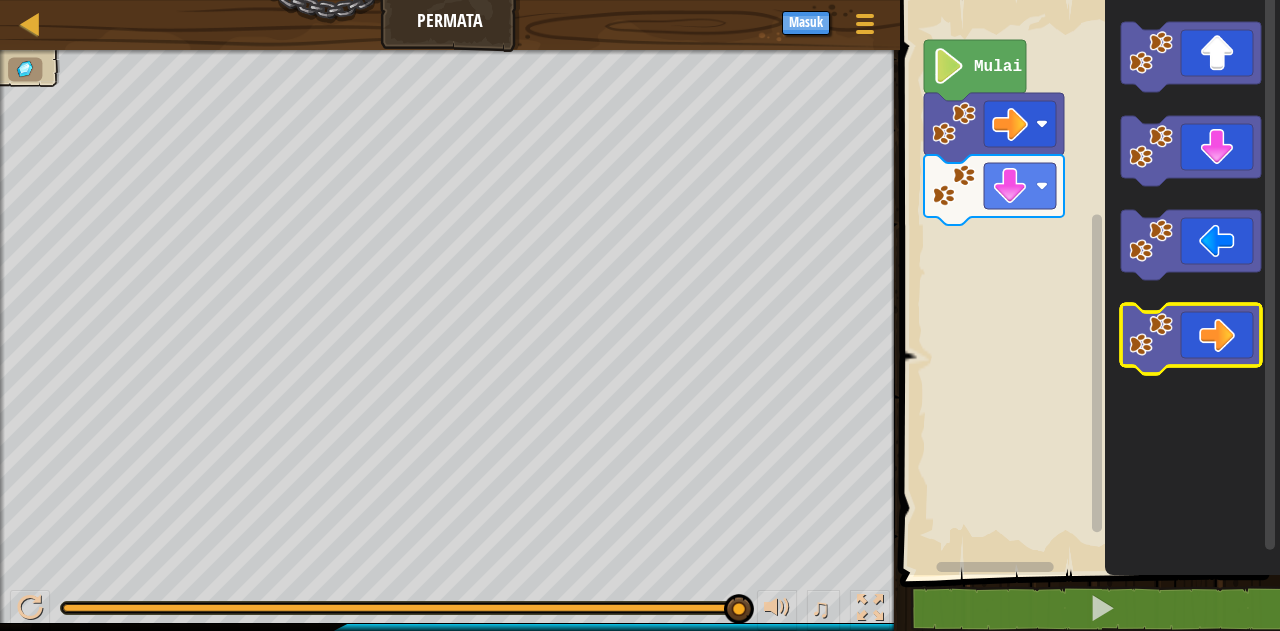 click 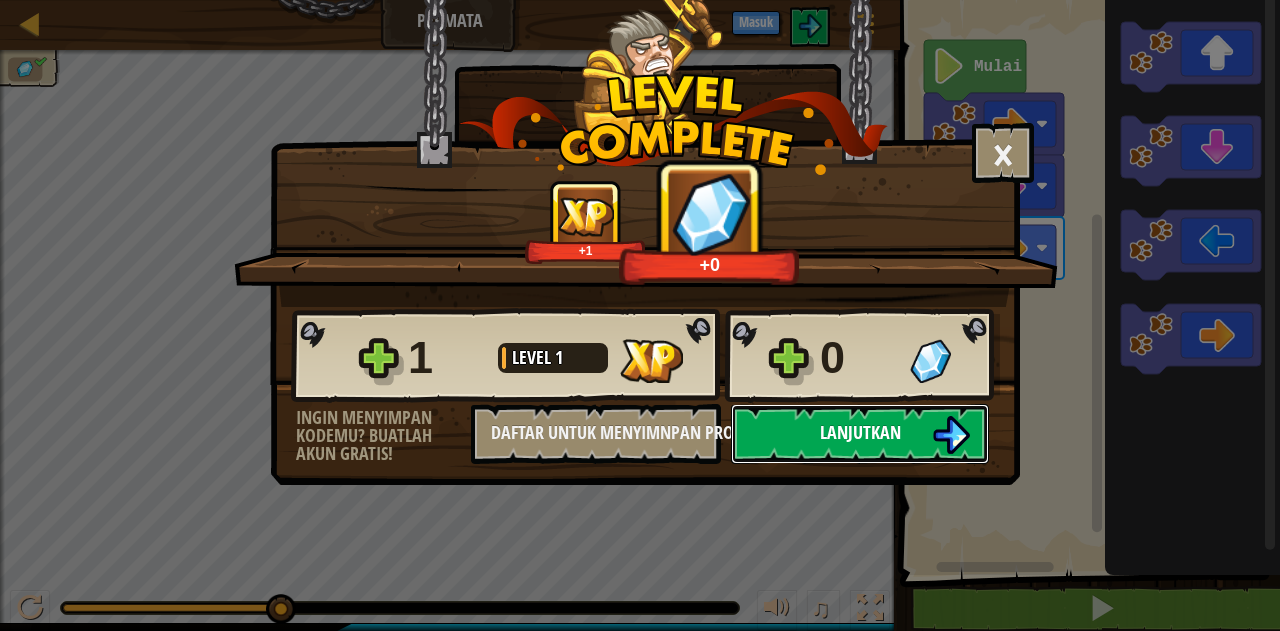 click on "Lanjutkan" at bounding box center (860, 432) 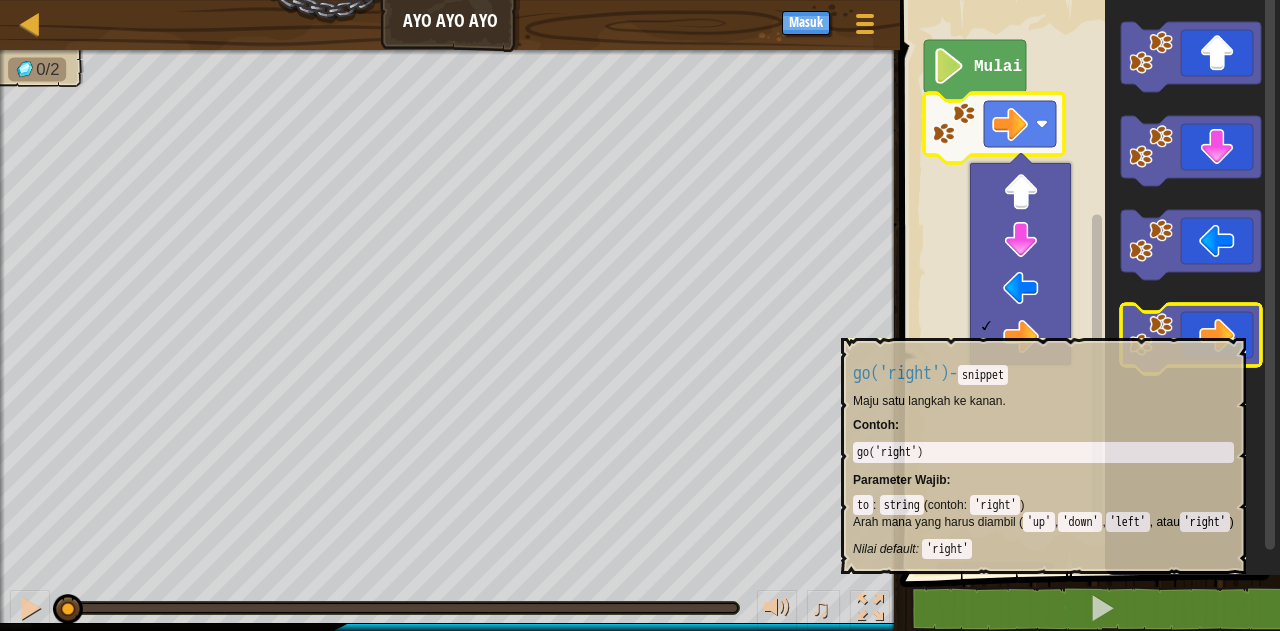 click 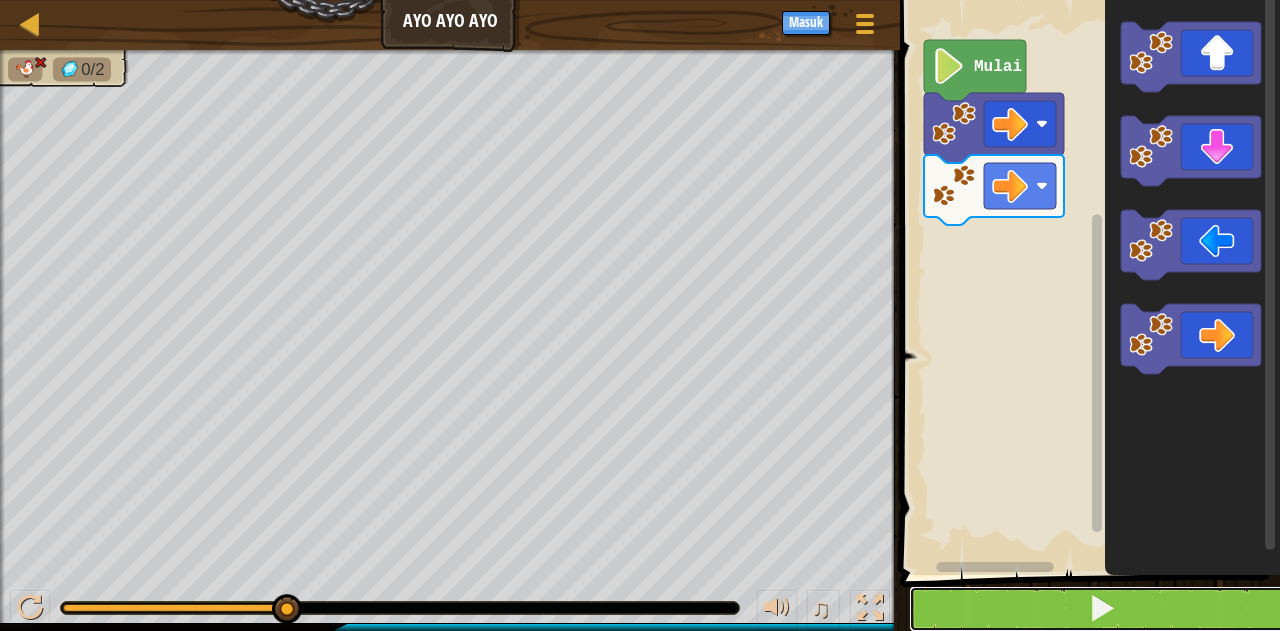 click at bounding box center (1102, 608) 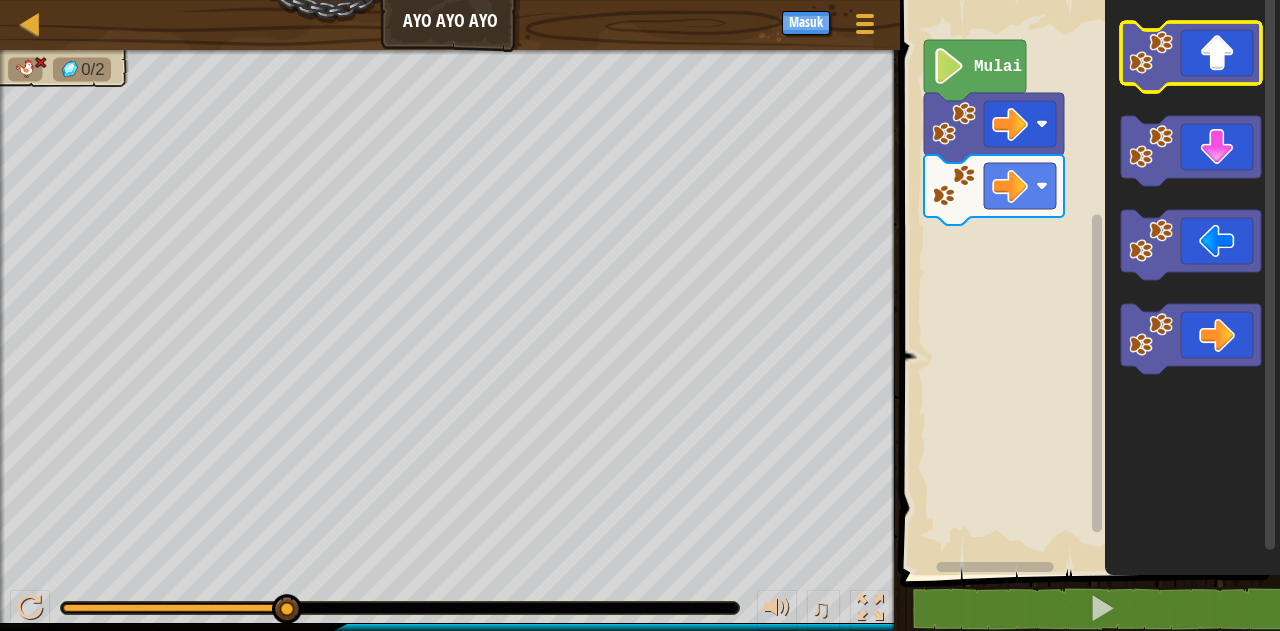 click 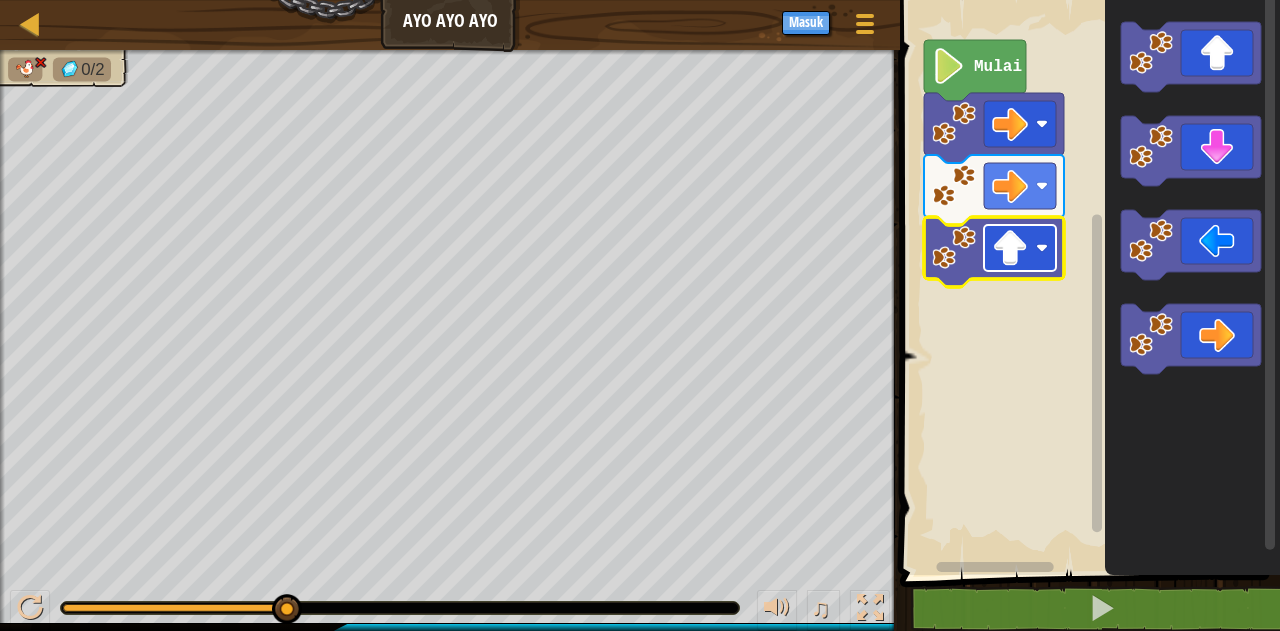 click 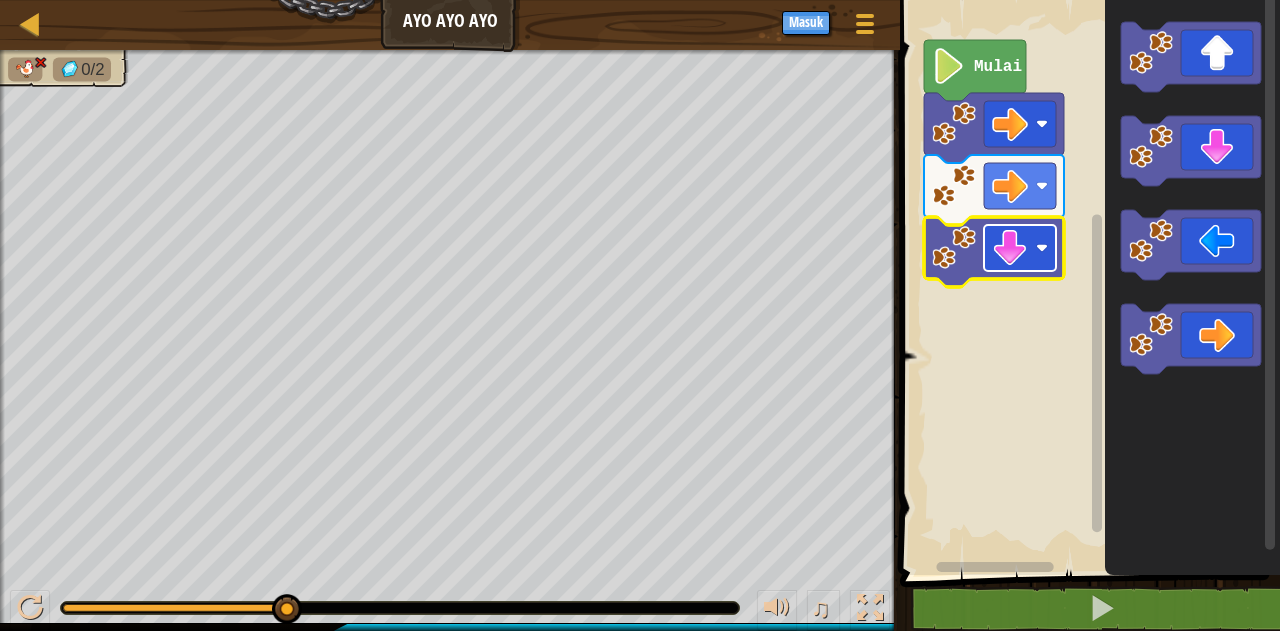 click 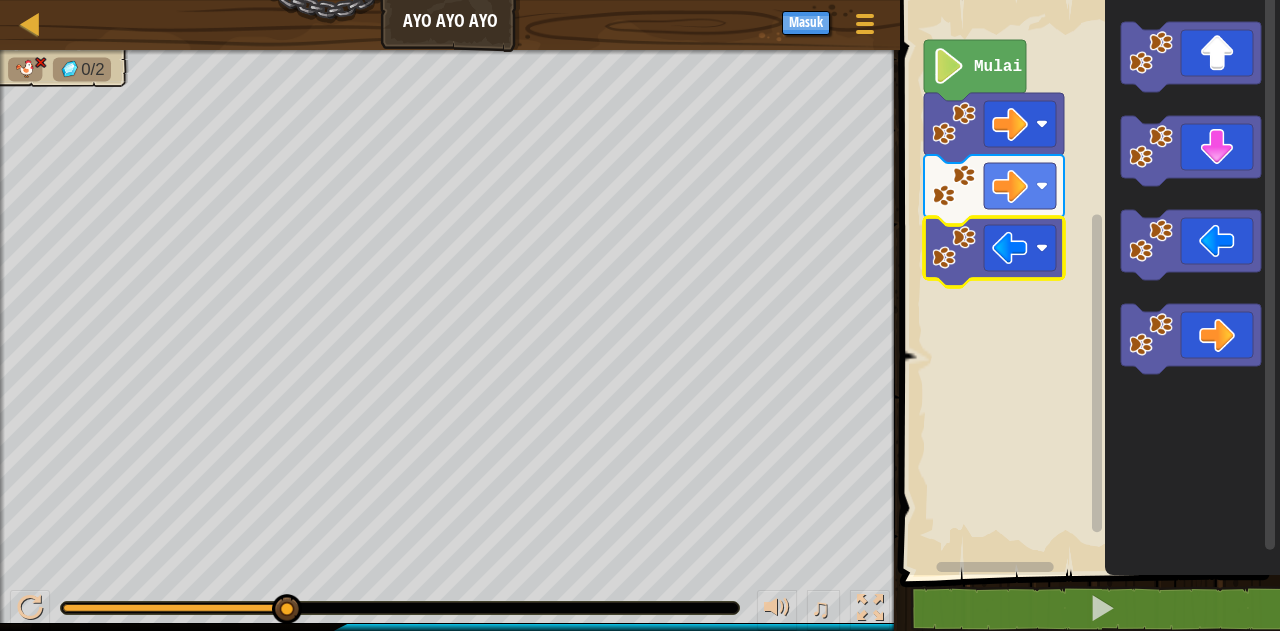 click 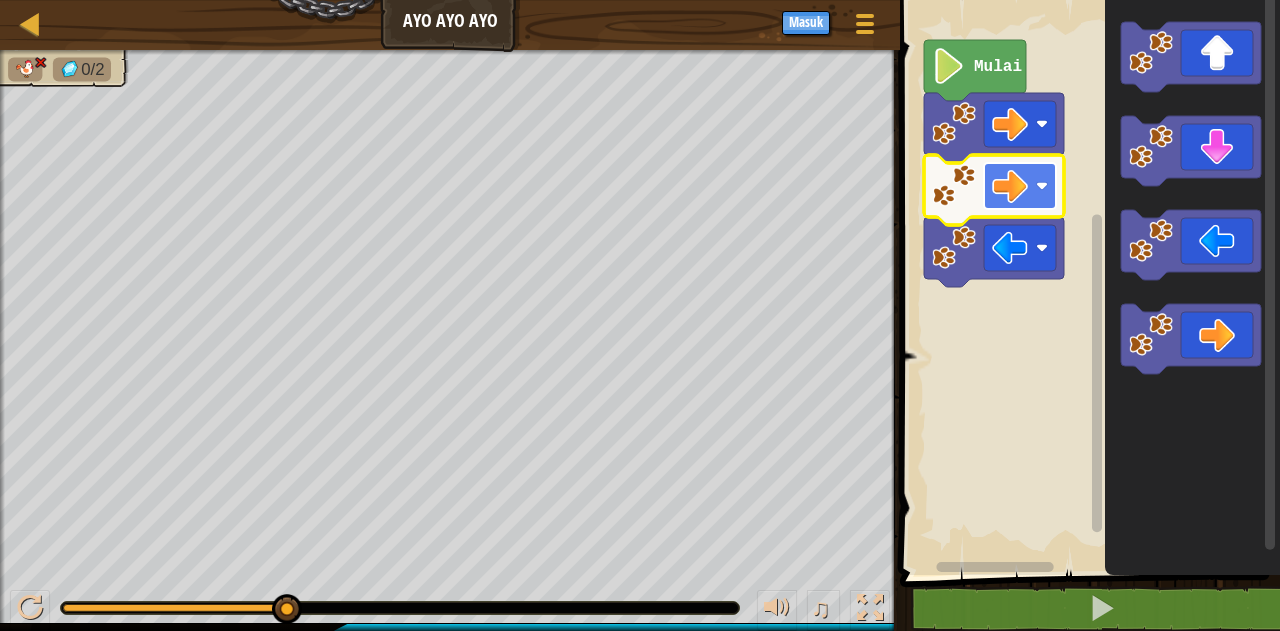 click 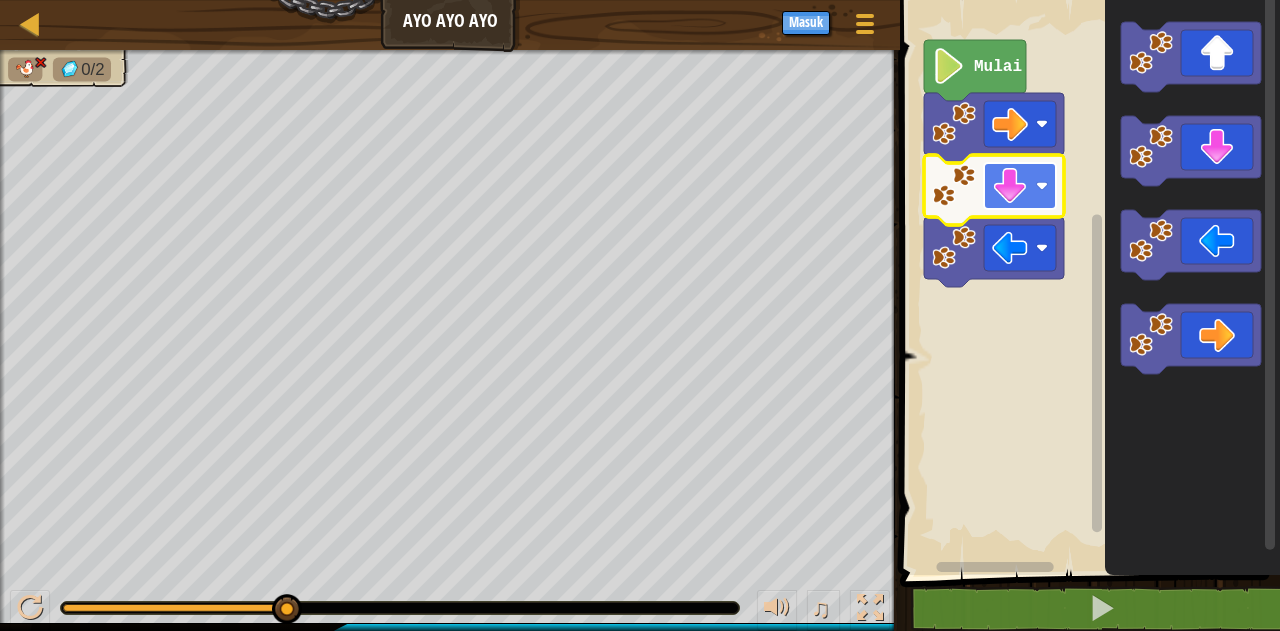 click 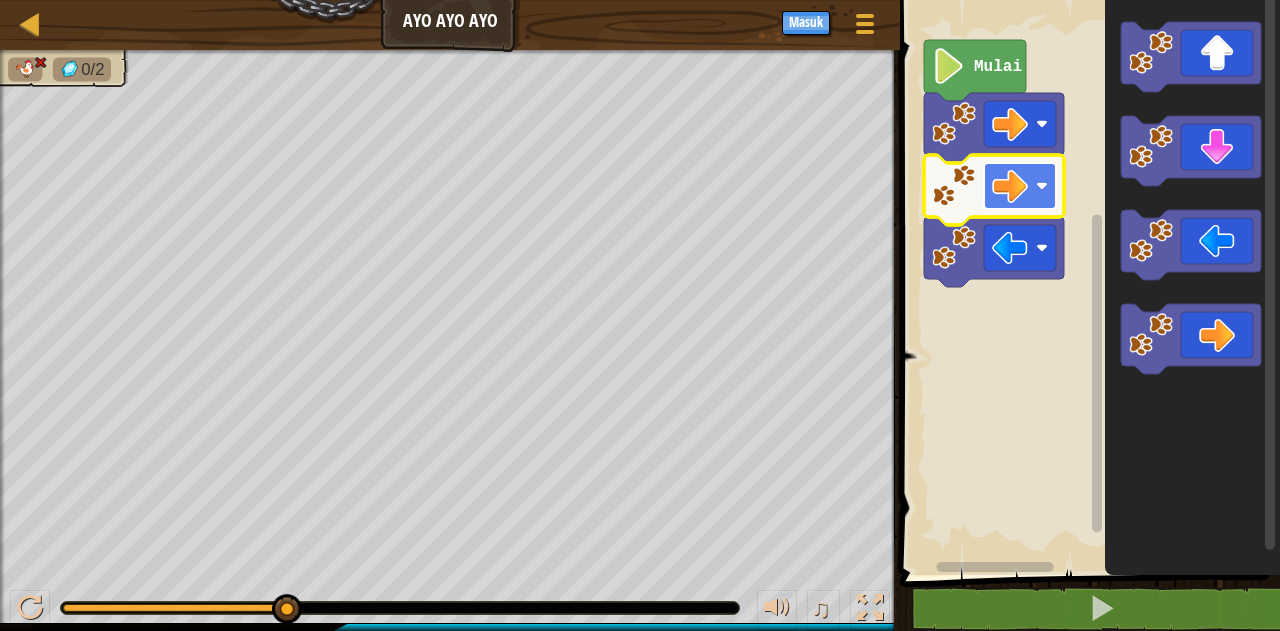 click 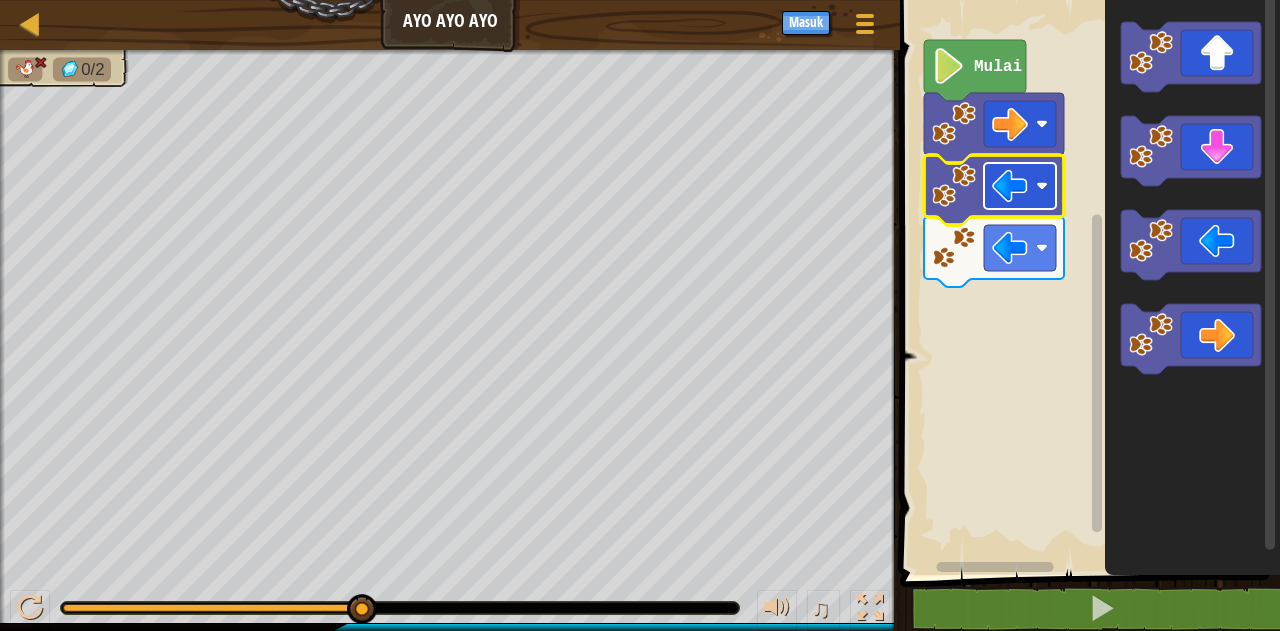 click 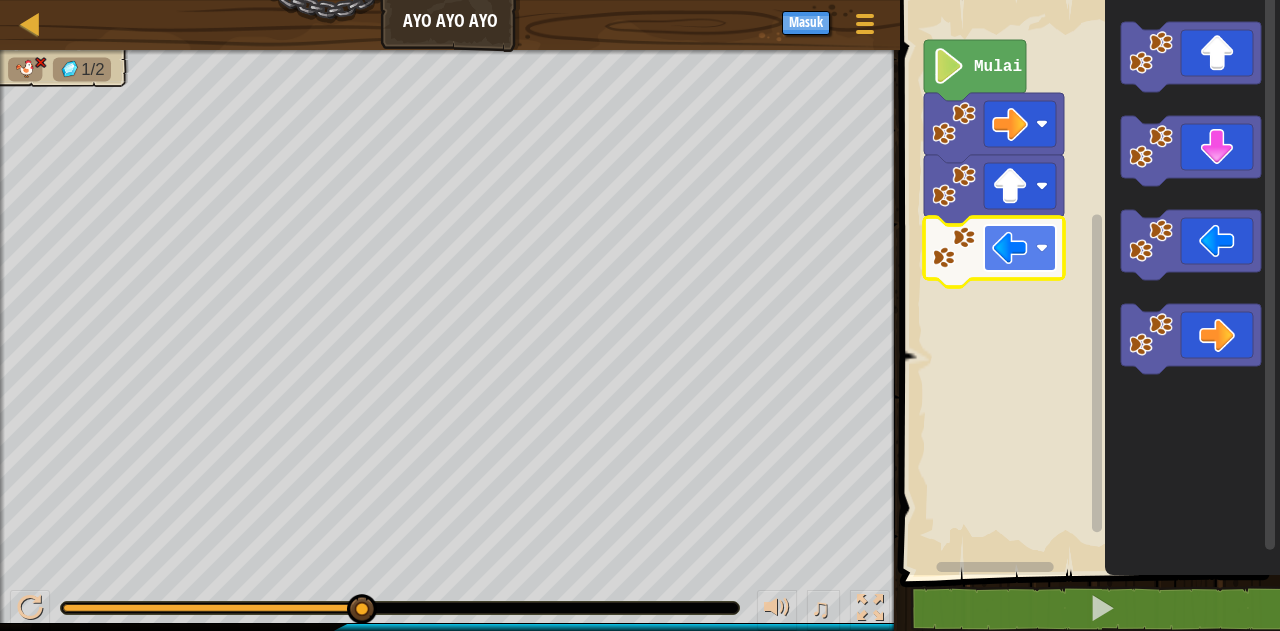 click 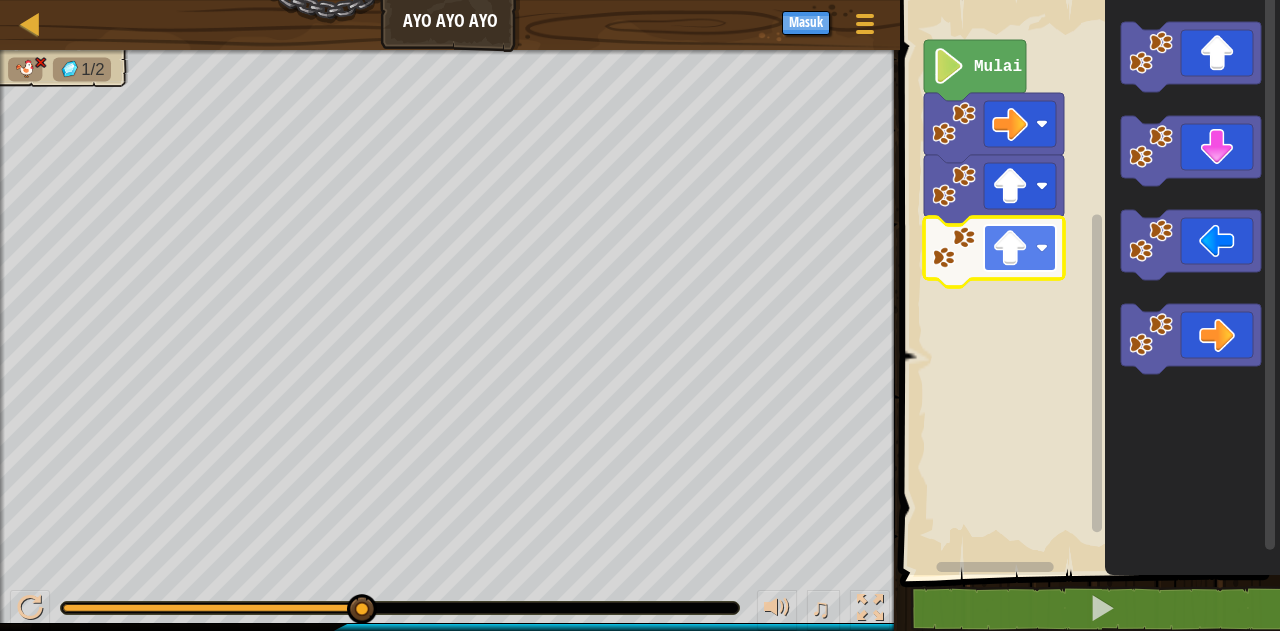 click 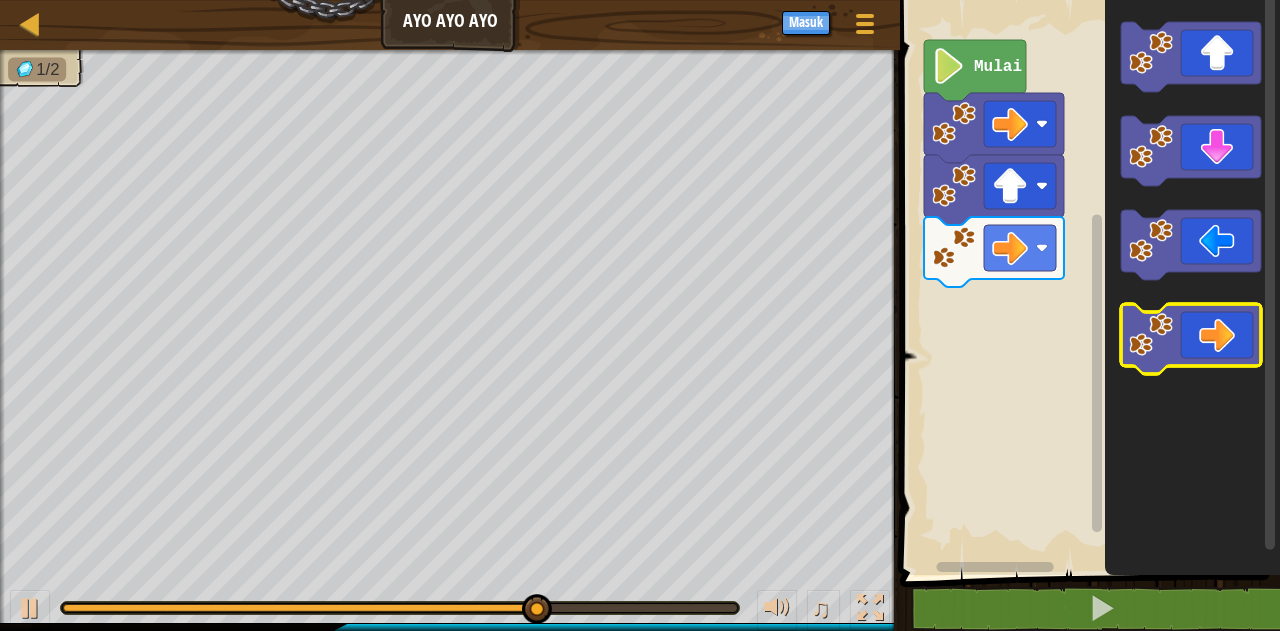 click 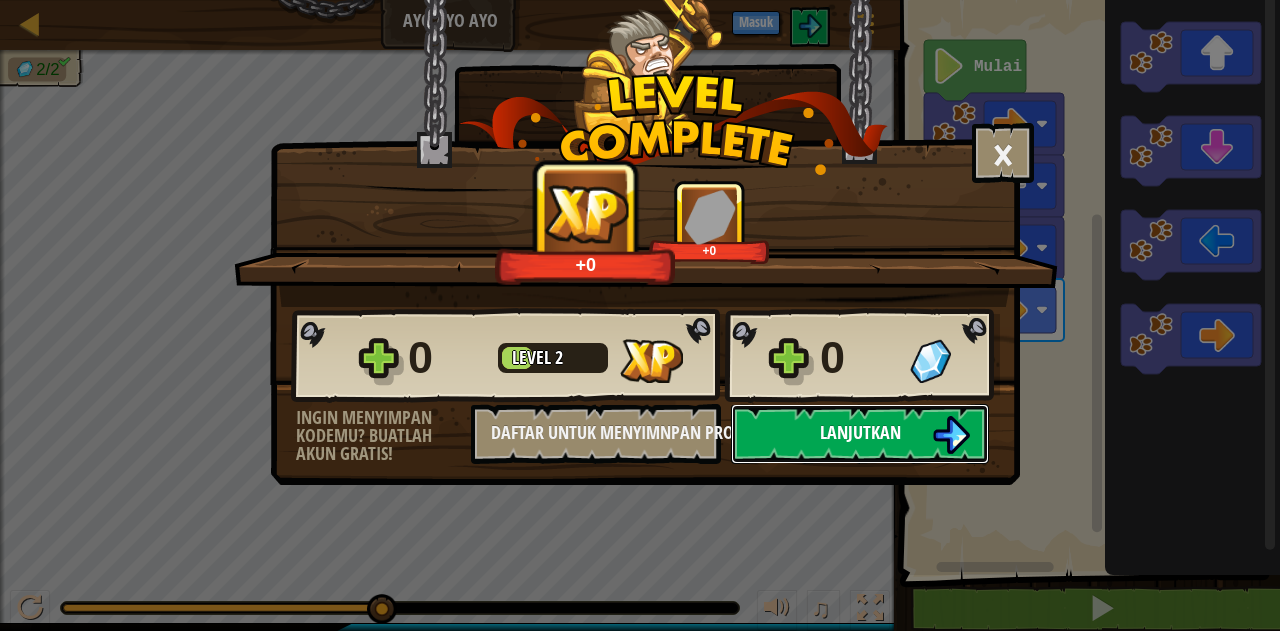 click on "Lanjutkan" at bounding box center (860, 432) 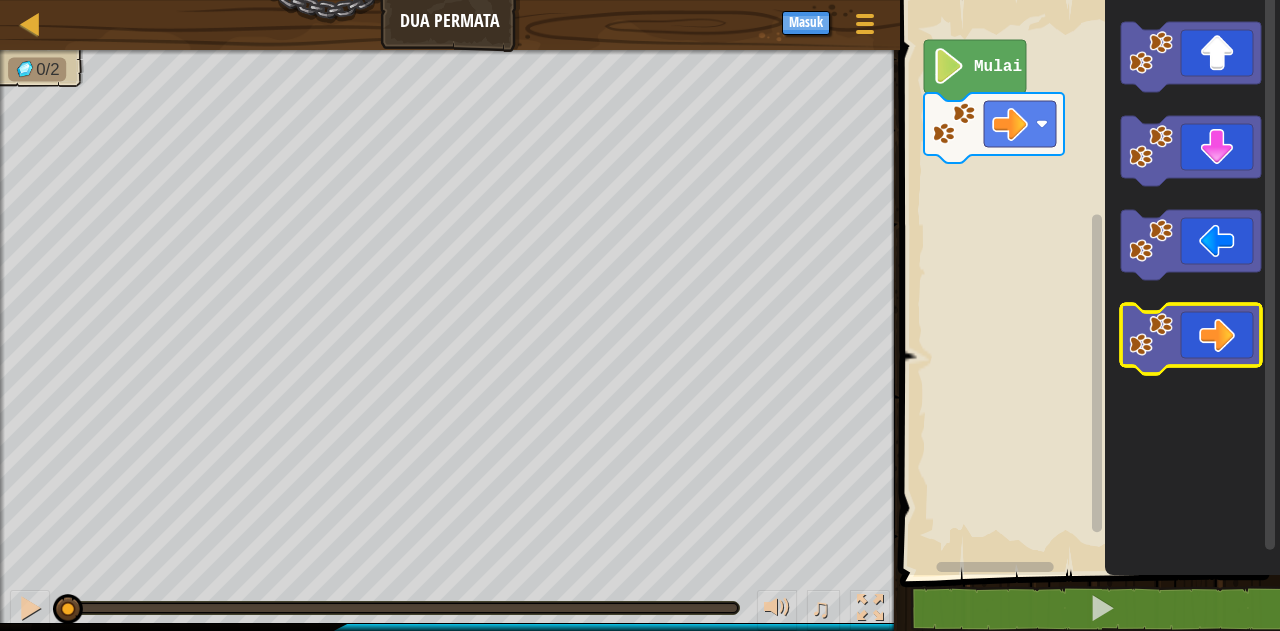 click 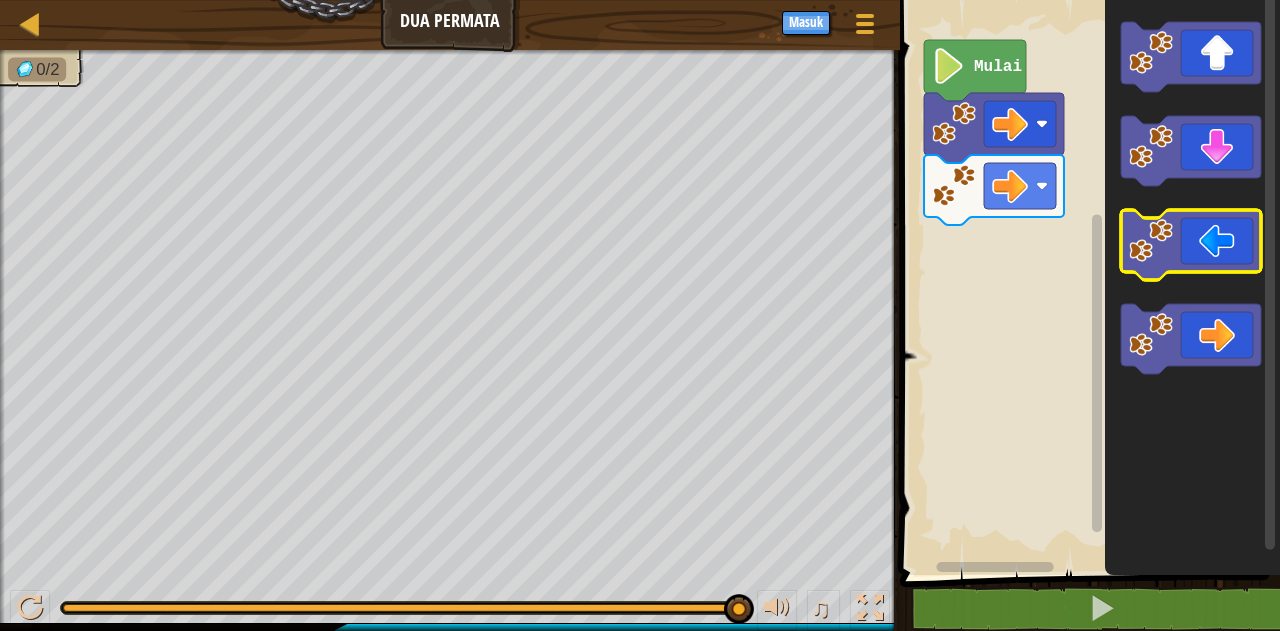 click 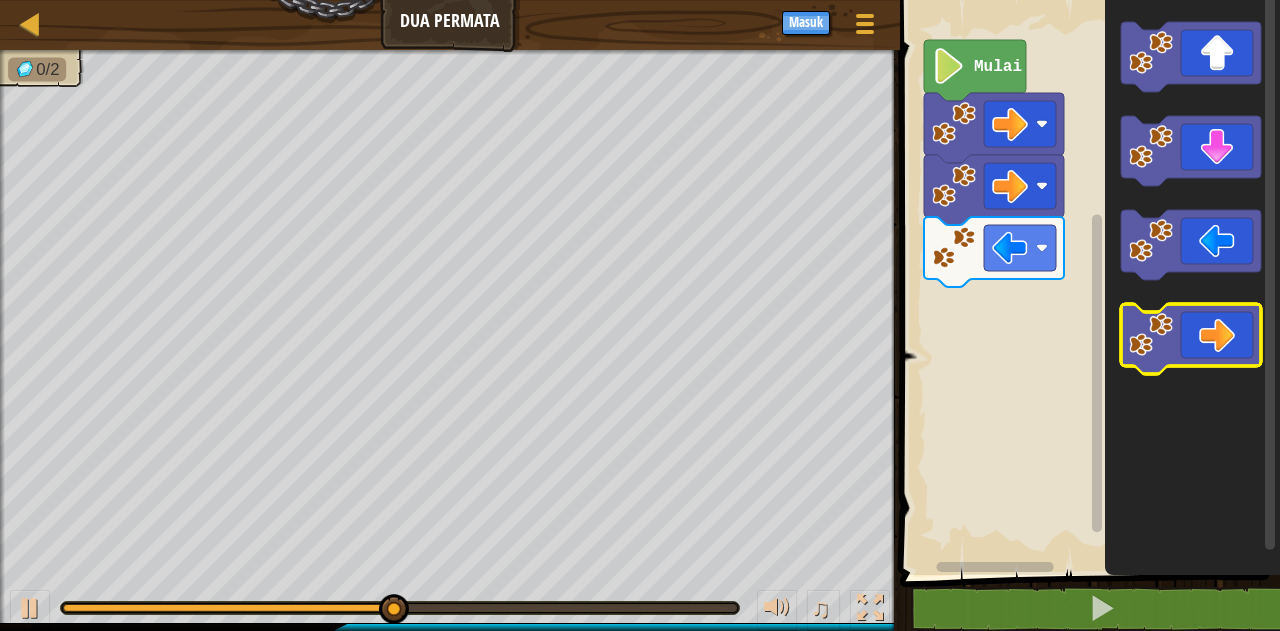 click 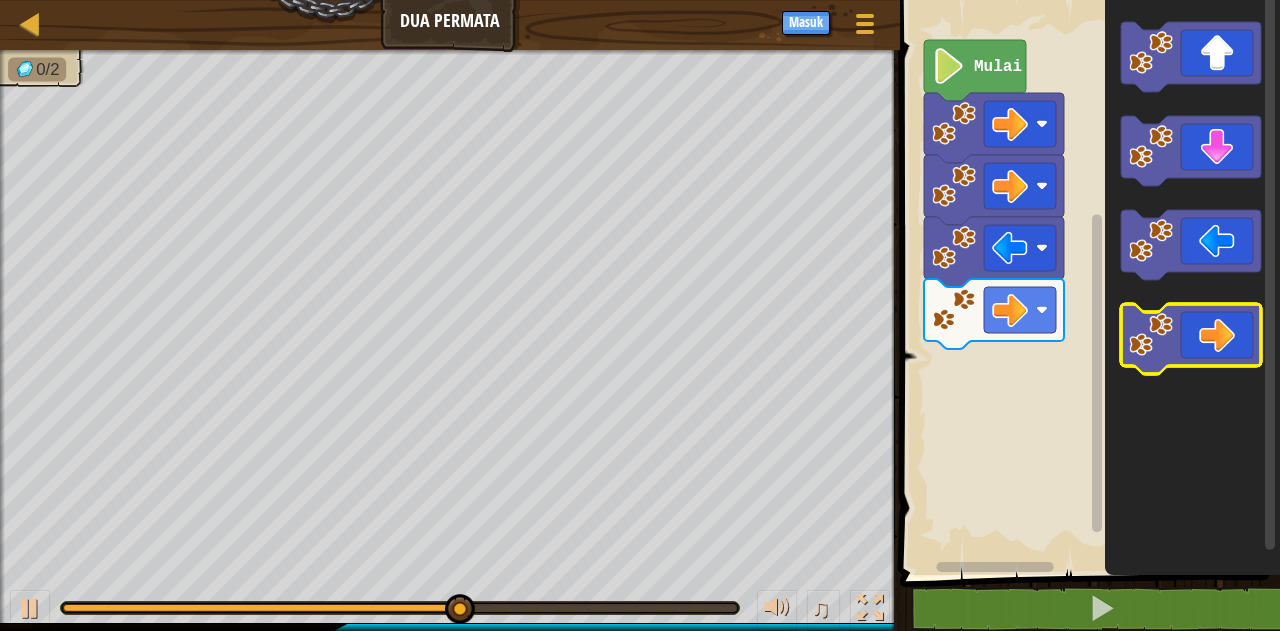 click 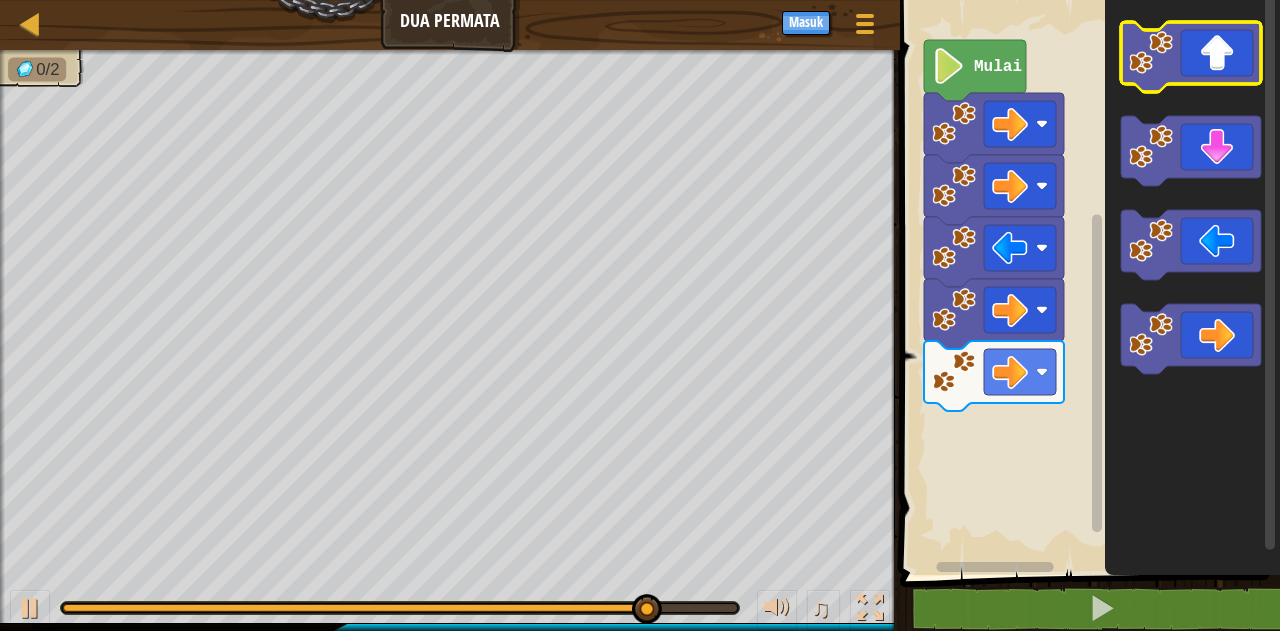 click 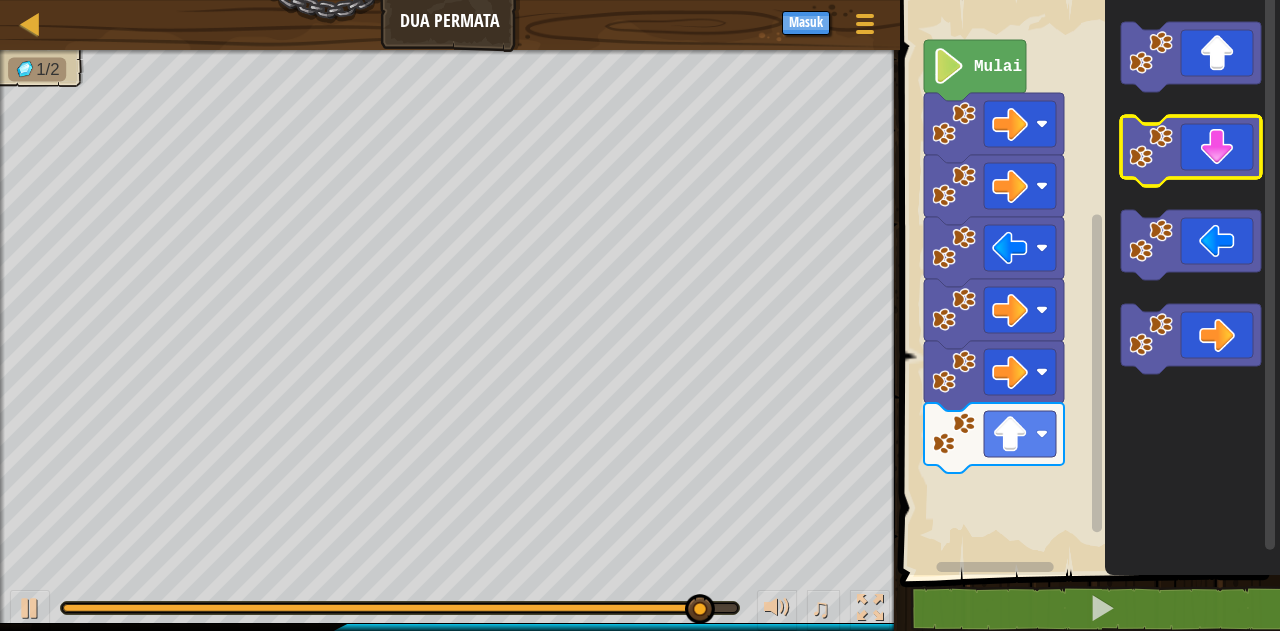 click 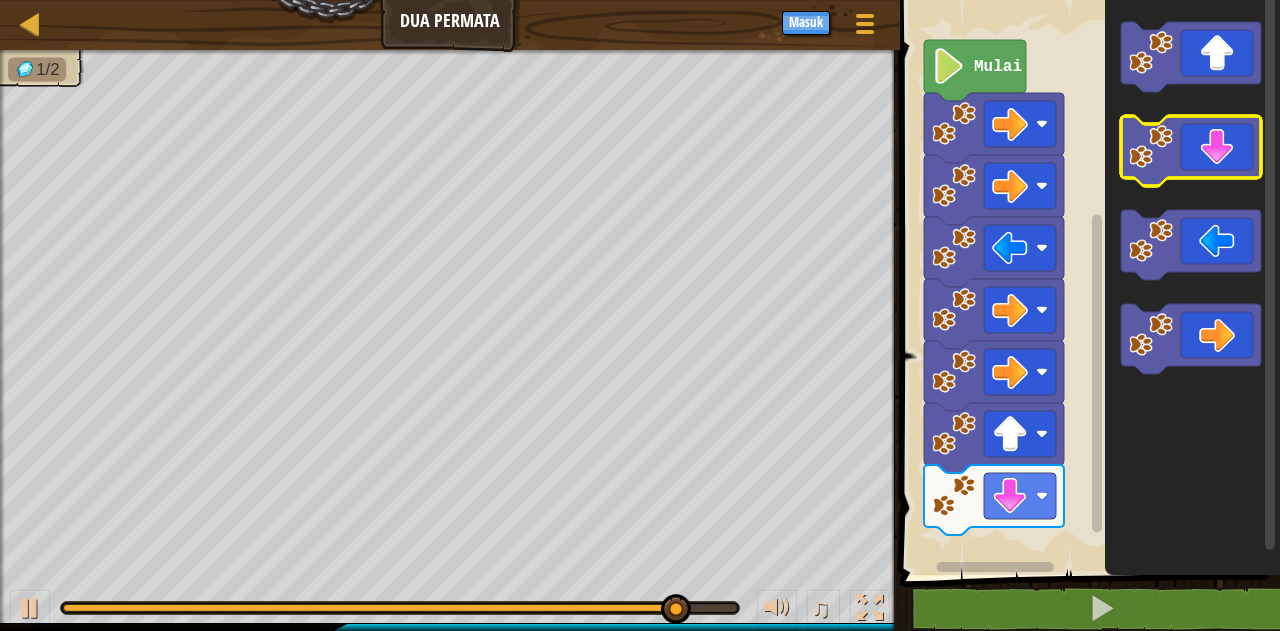 click 